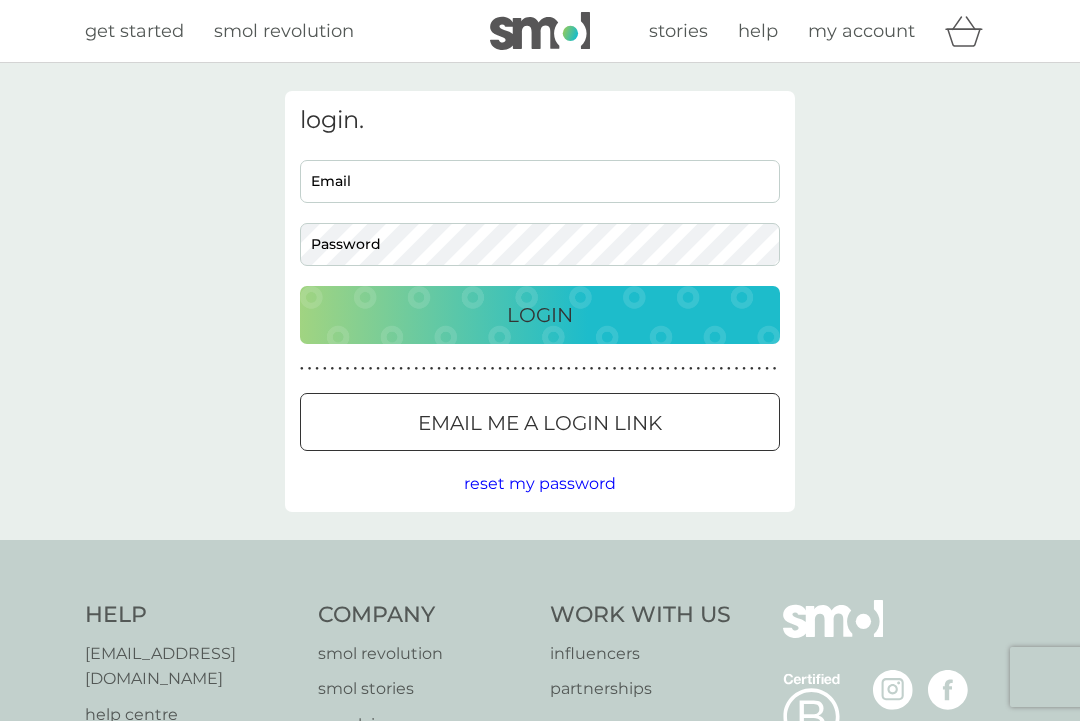 scroll, scrollTop: 0, scrollLeft: 0, axis: both 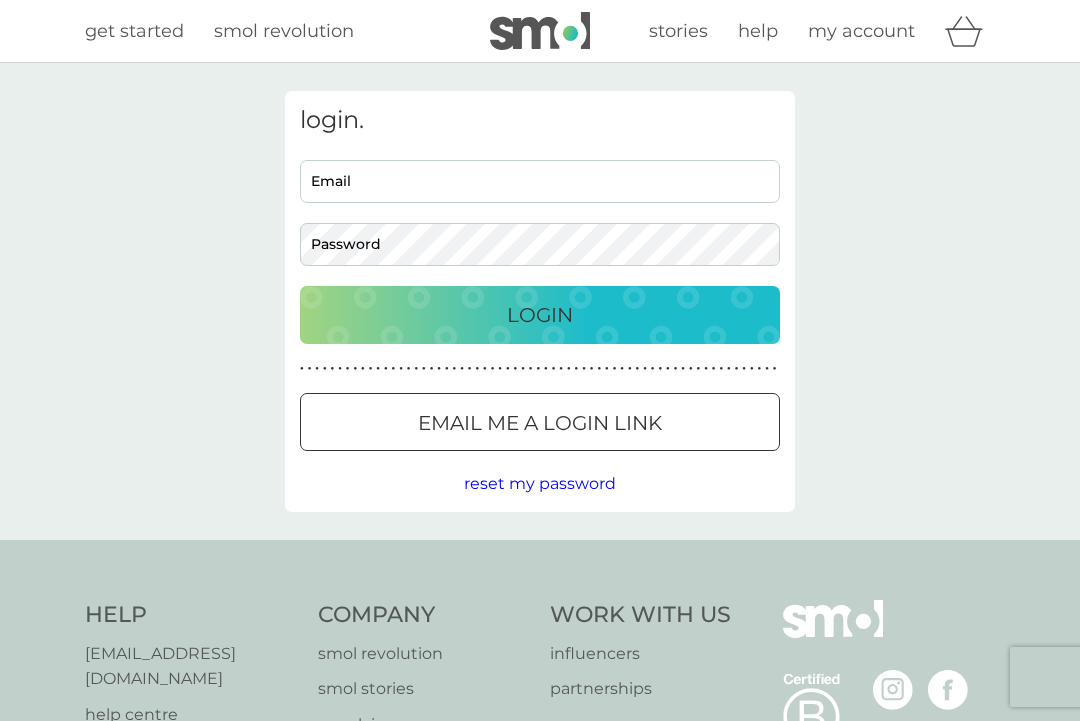 click on "Email" at bounding box center (540, 181) 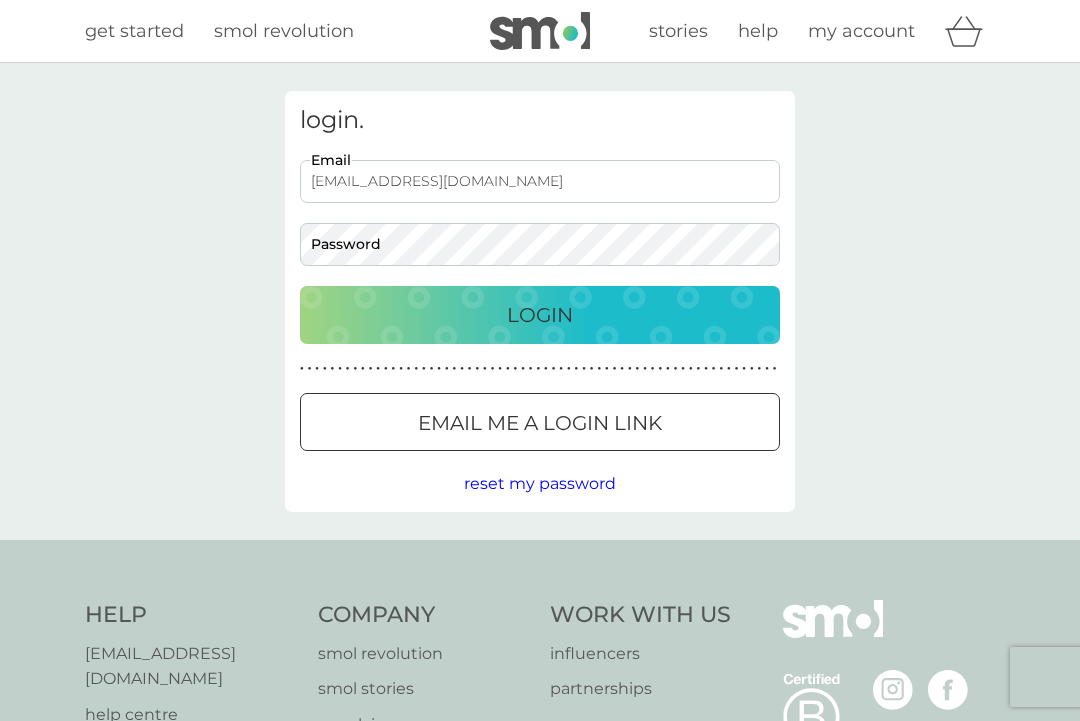 type on "fionaerose@gmail.com" 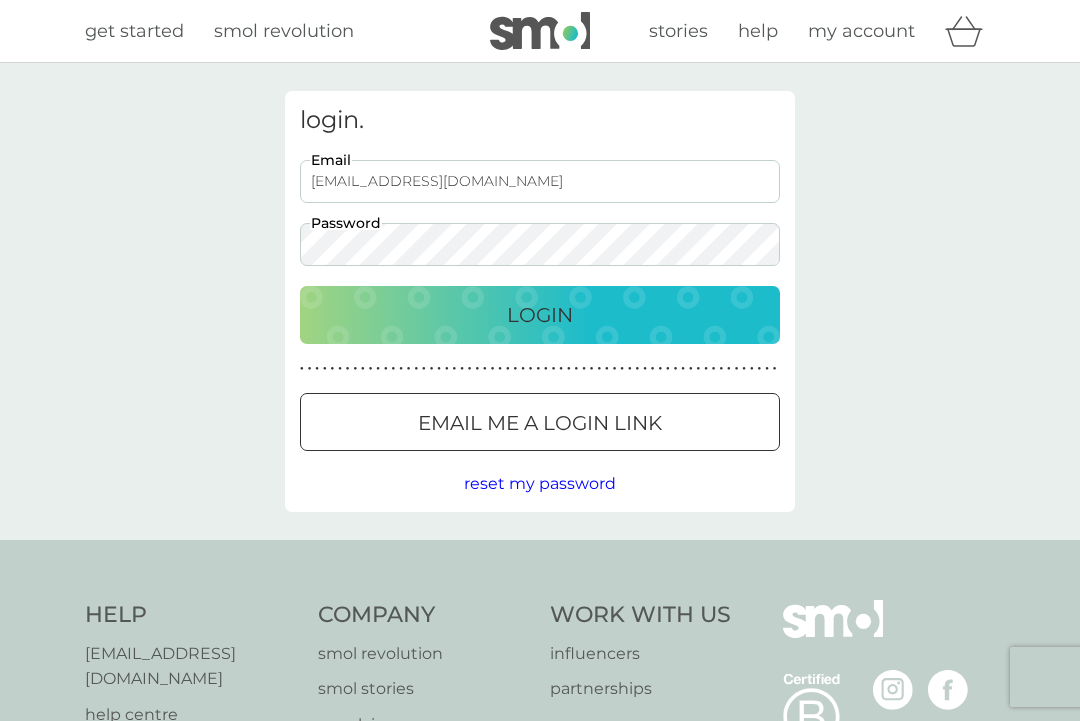 click on "Login" at bounding box center [540, 315] 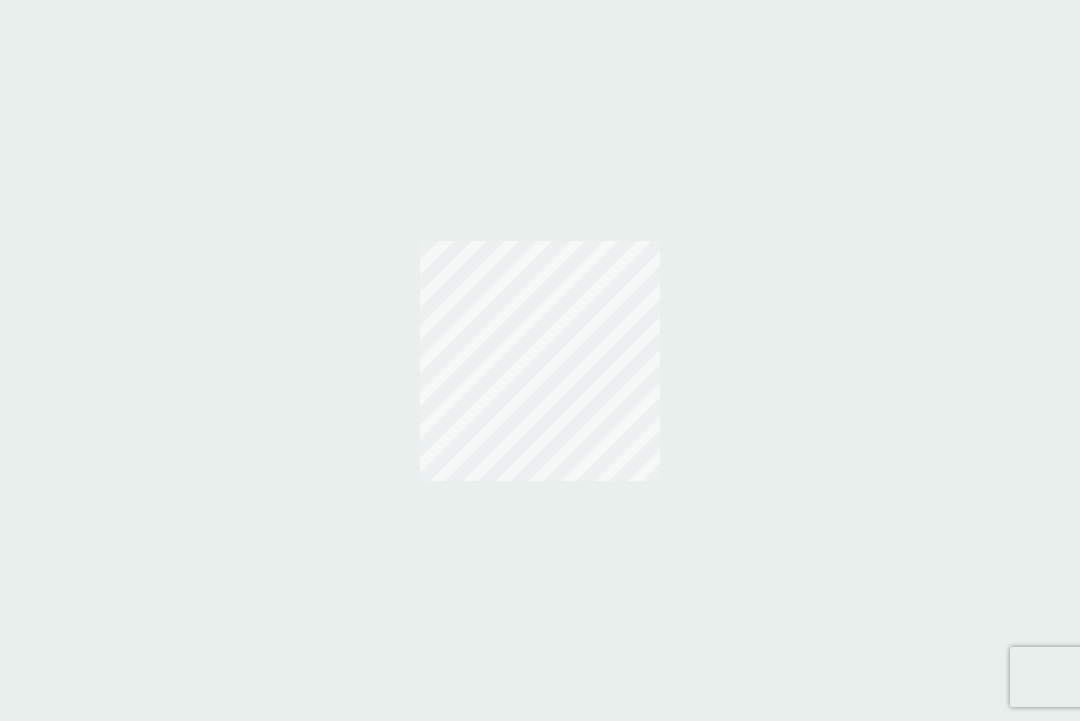 scroll, scrollTop: 0, scrollLeft: 0, axis: both 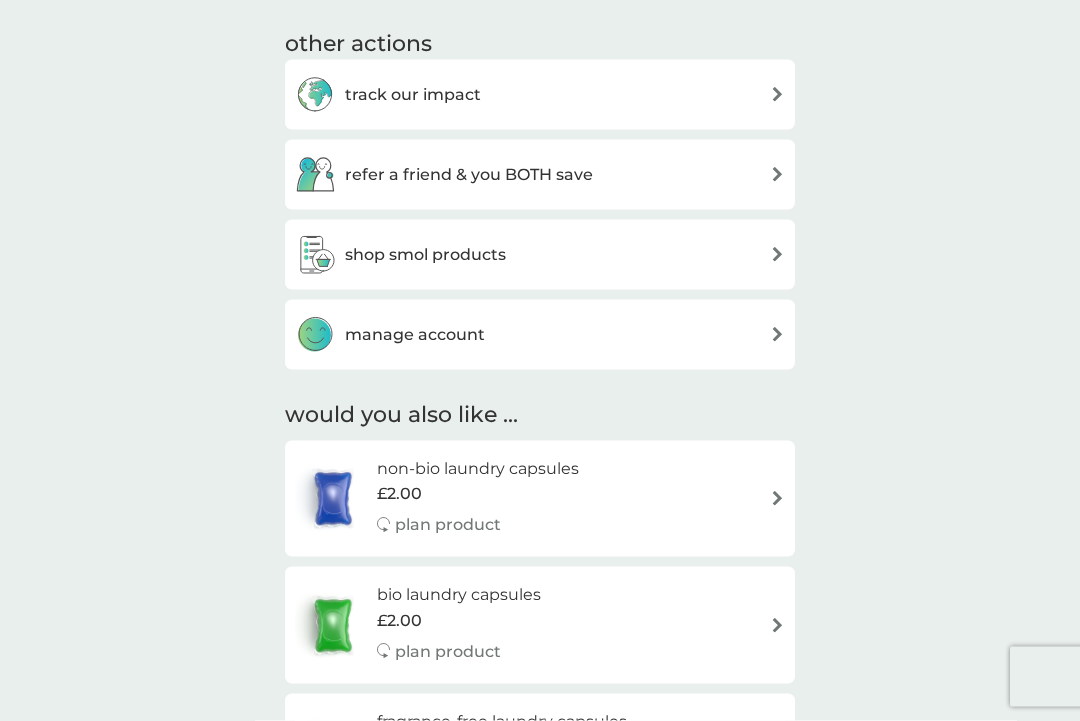 click at bounding box center [777, 334] 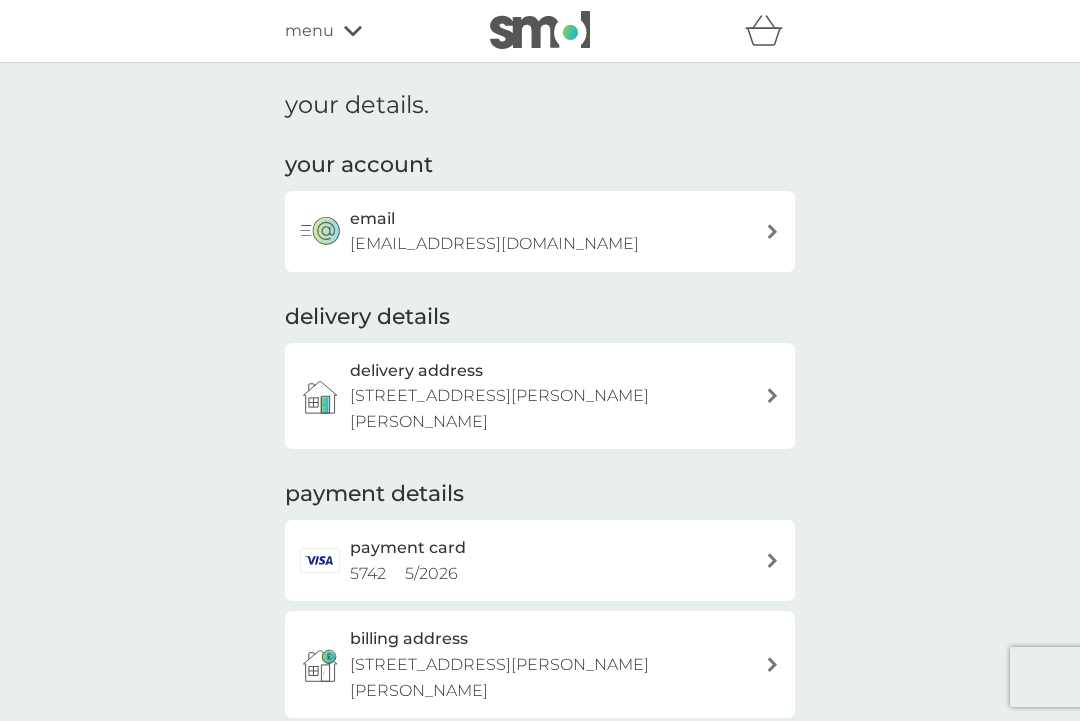 click at bounding box center (772, 560) 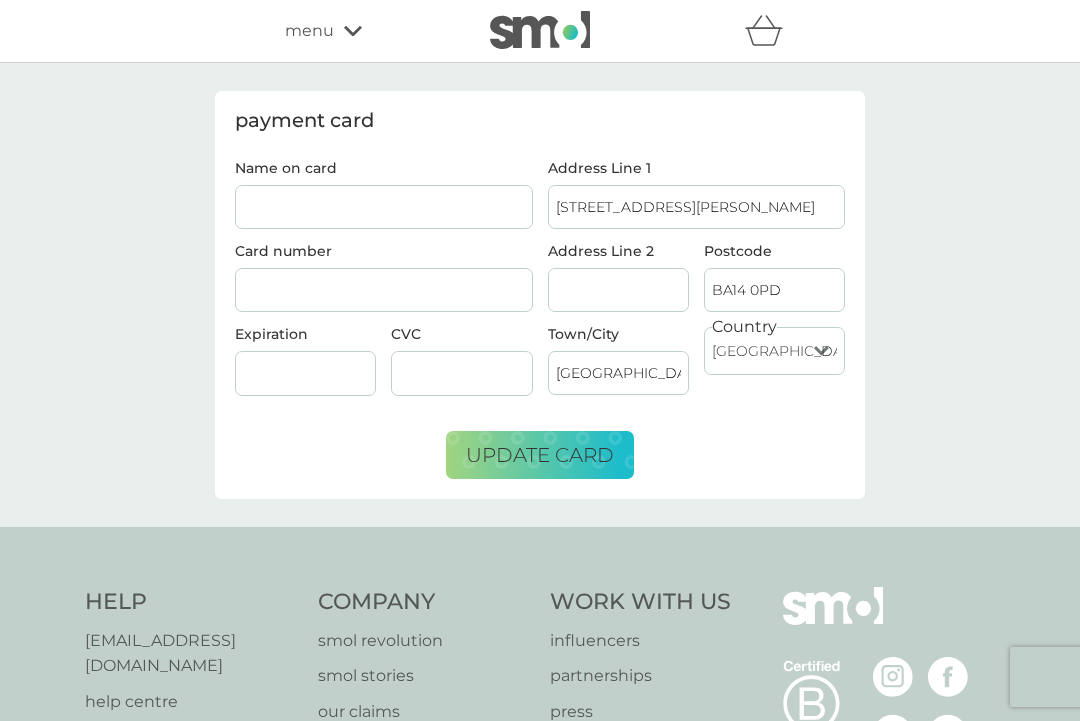 click on "update card" at bounding box center [540, 455] 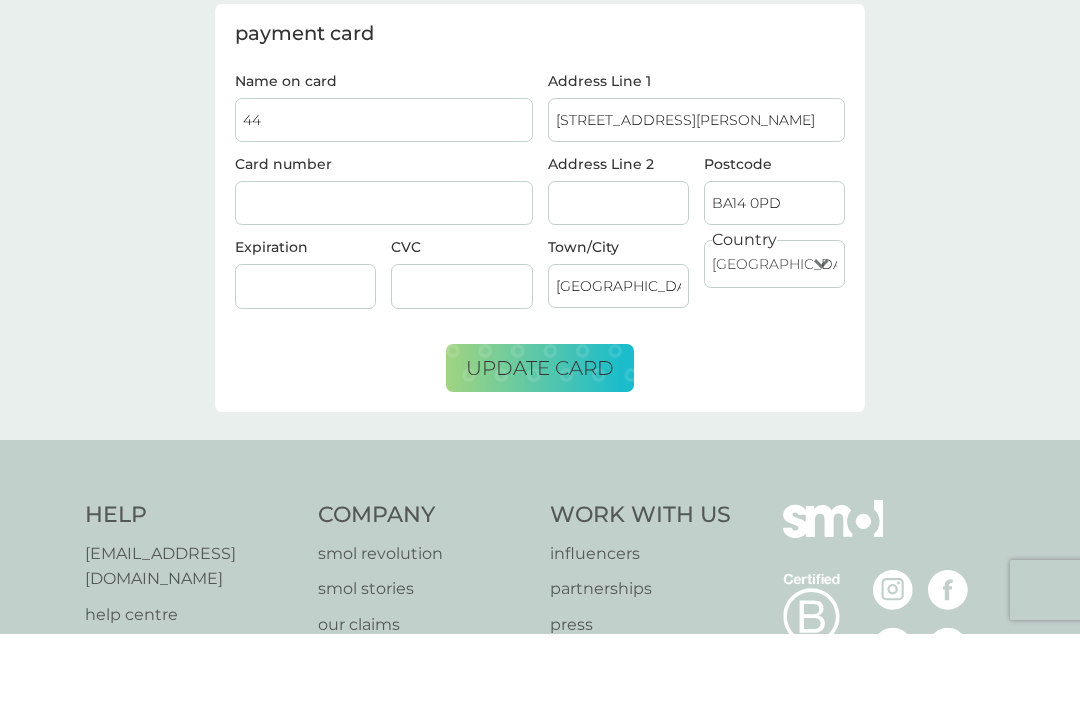 type on "4" 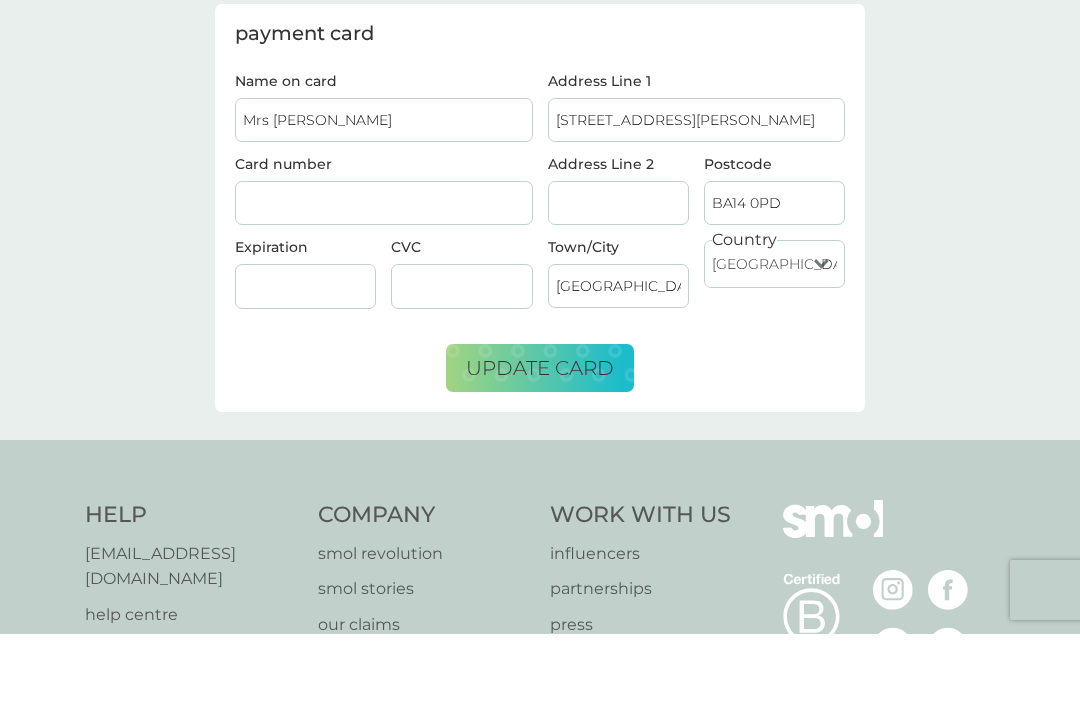 type on "Mrs F Rose" 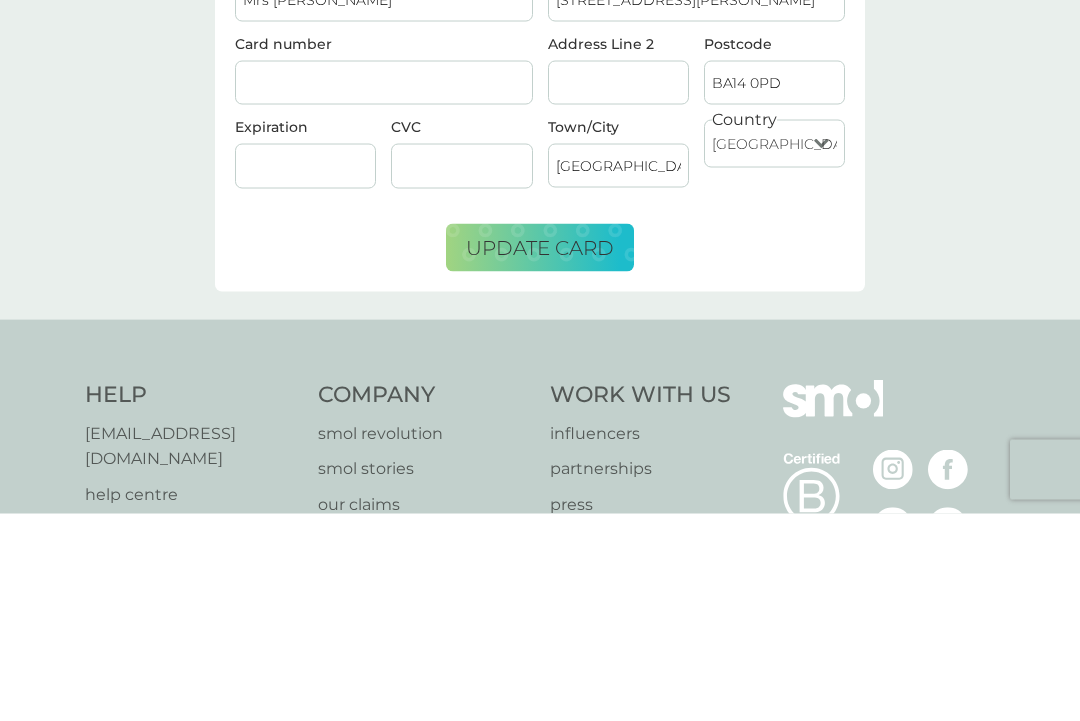 click on "update card" at bounding box center (540, 455) 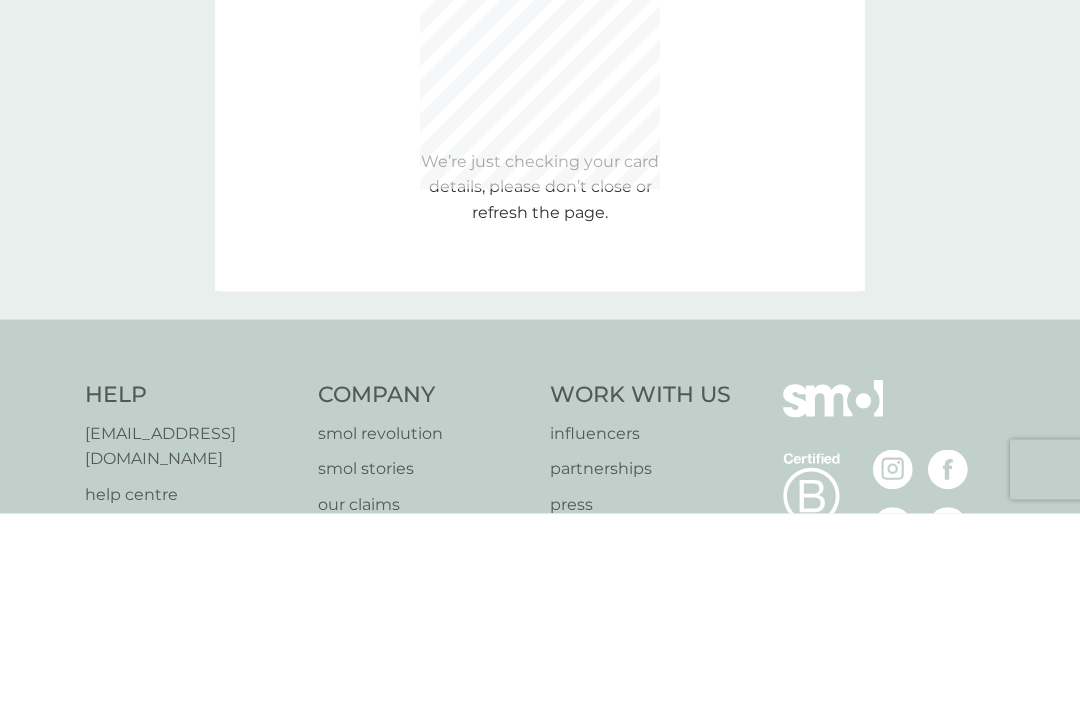 scroll, scrollTop: 208, scrollLeft: 0, axis: vertical 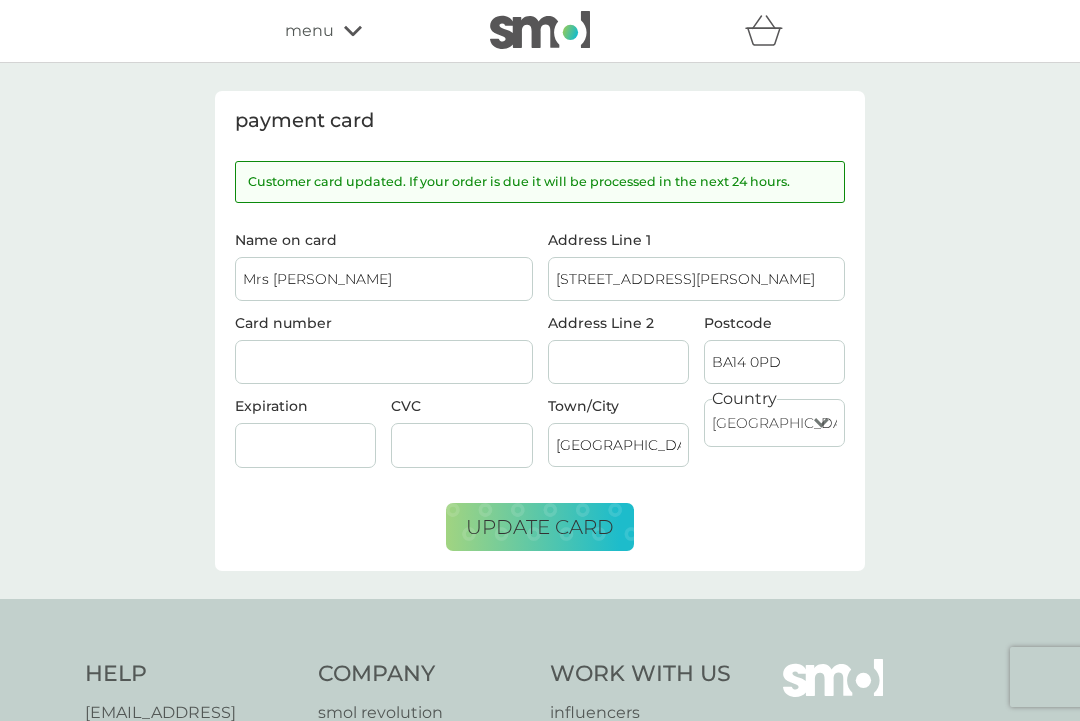 click on "menu" at bounding box center (370, 31) 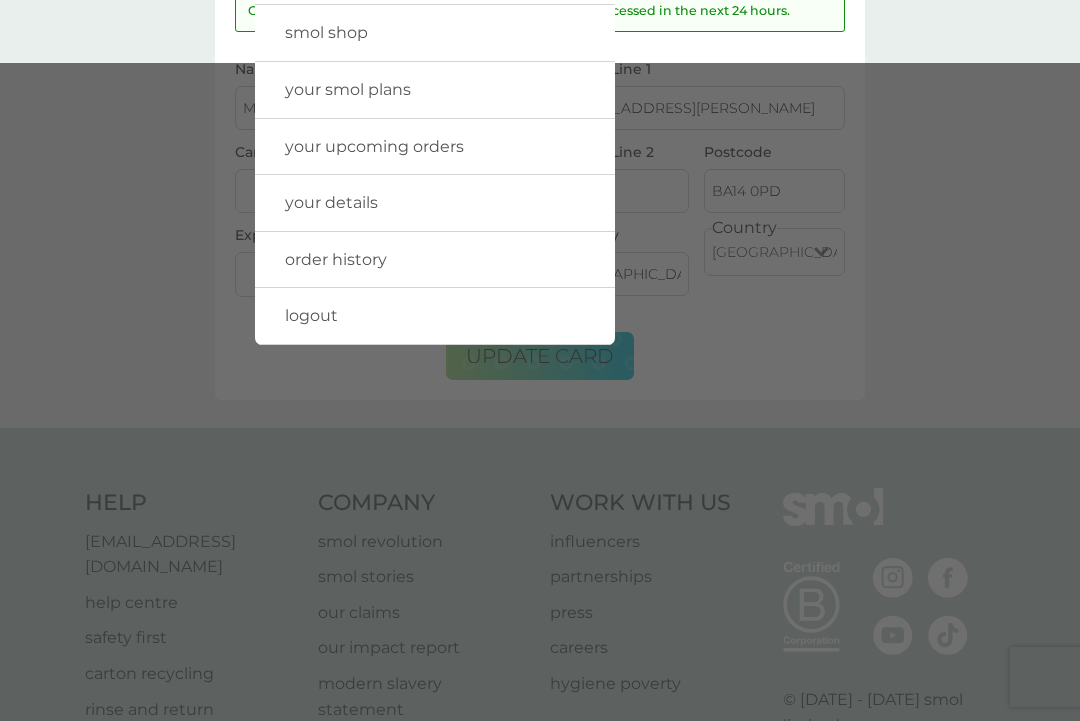 scroll, scrollTop: 0, scrollLeft: 0, axis: both 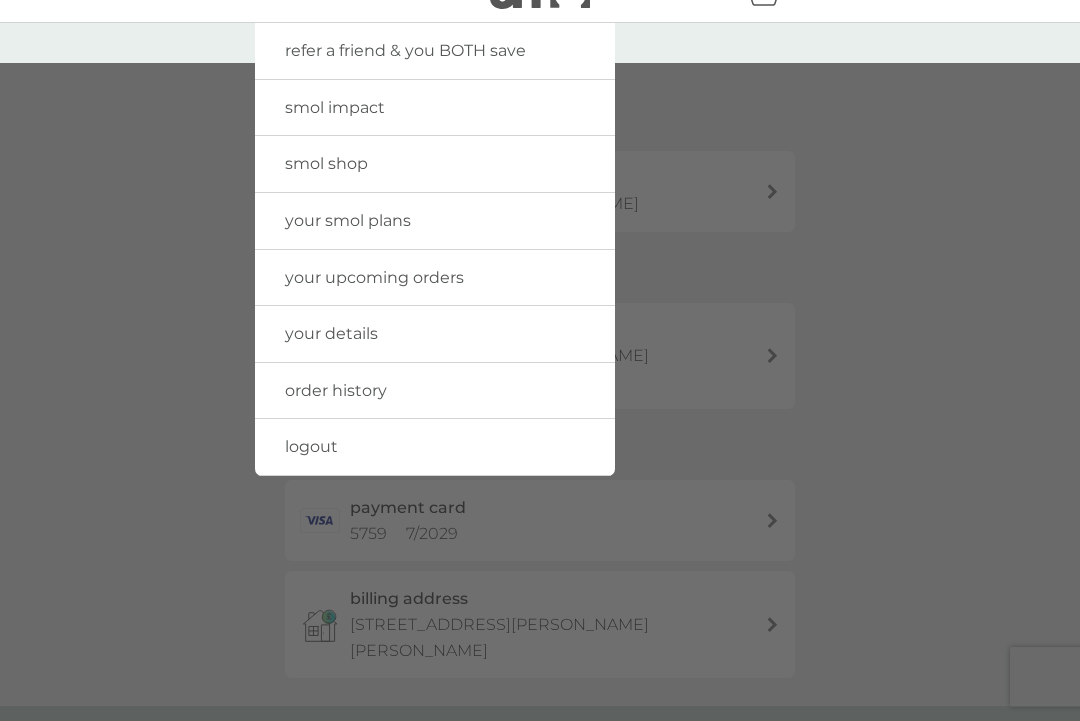 click on "your upcoming orders" at bounding box center (435, 278) 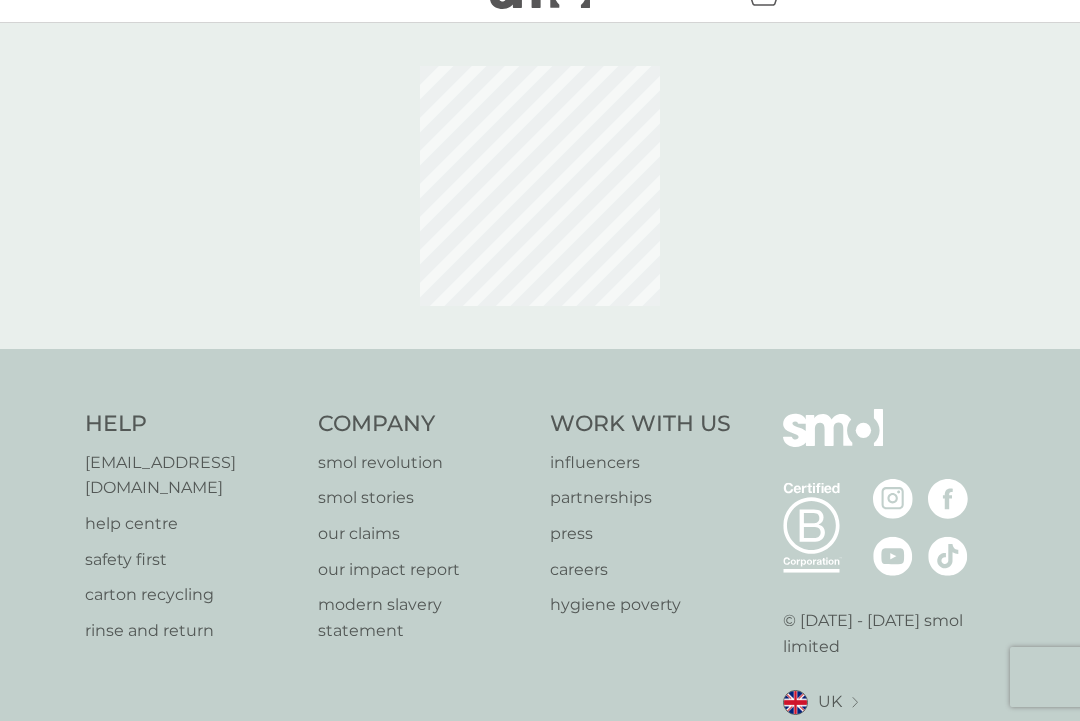 scroll, scrollTop: 0, scrollLeft: 0, axis: both 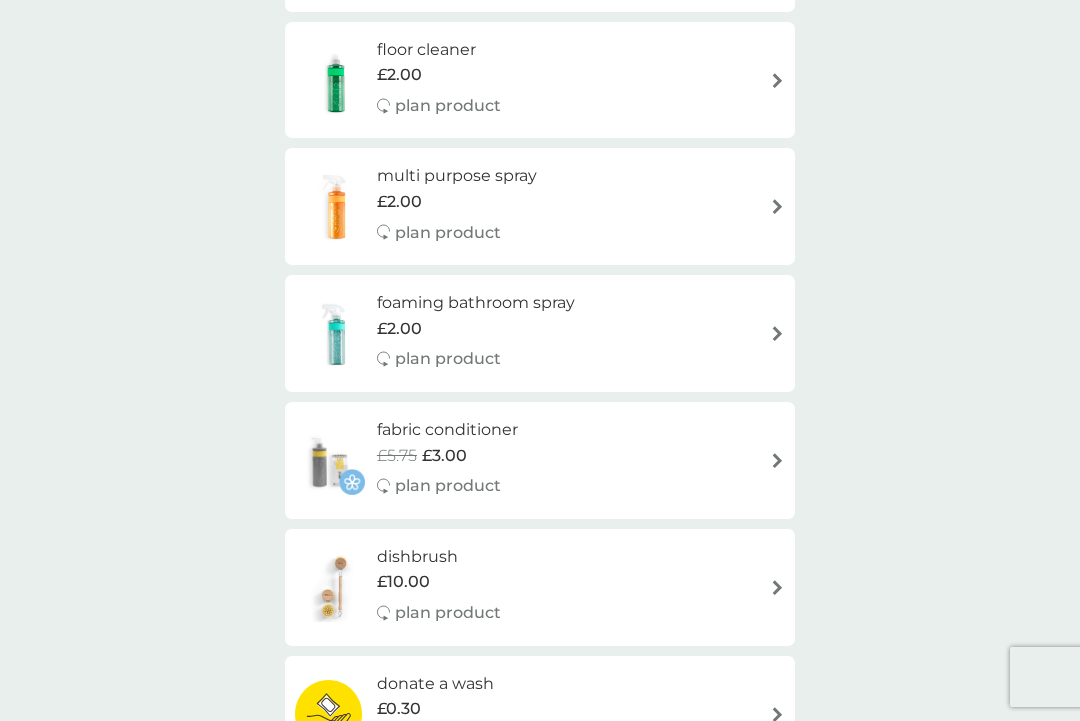 click at bounding box center (777, 460) 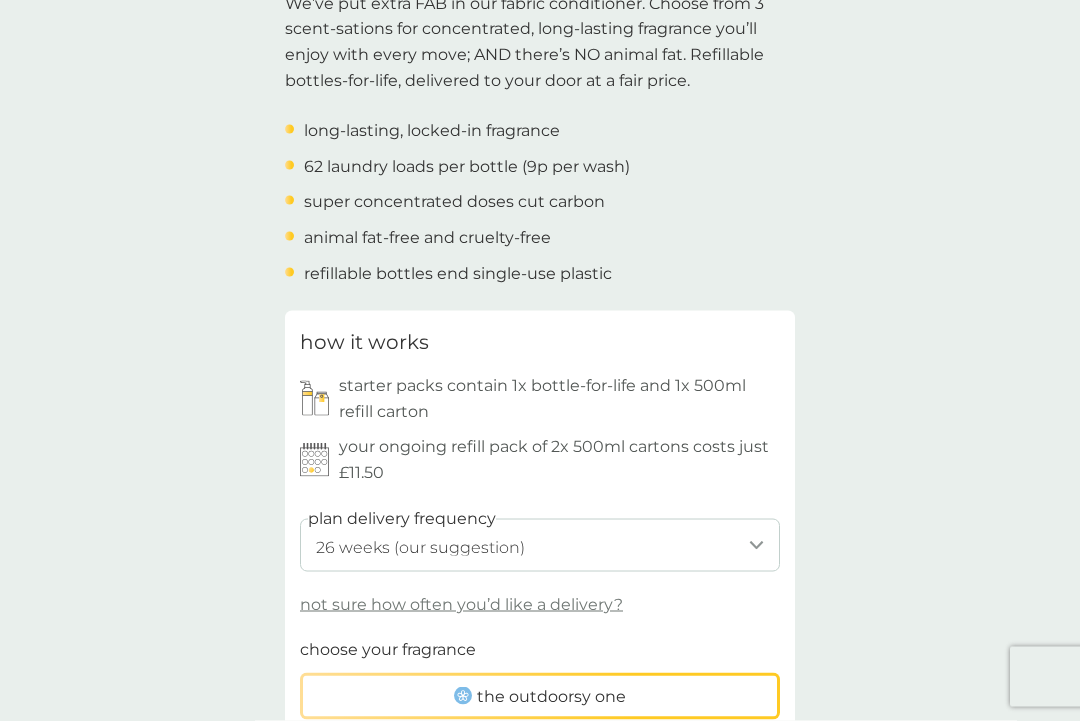scroll, scrollTop: 675, scrollLeft: 0, axis: vertical 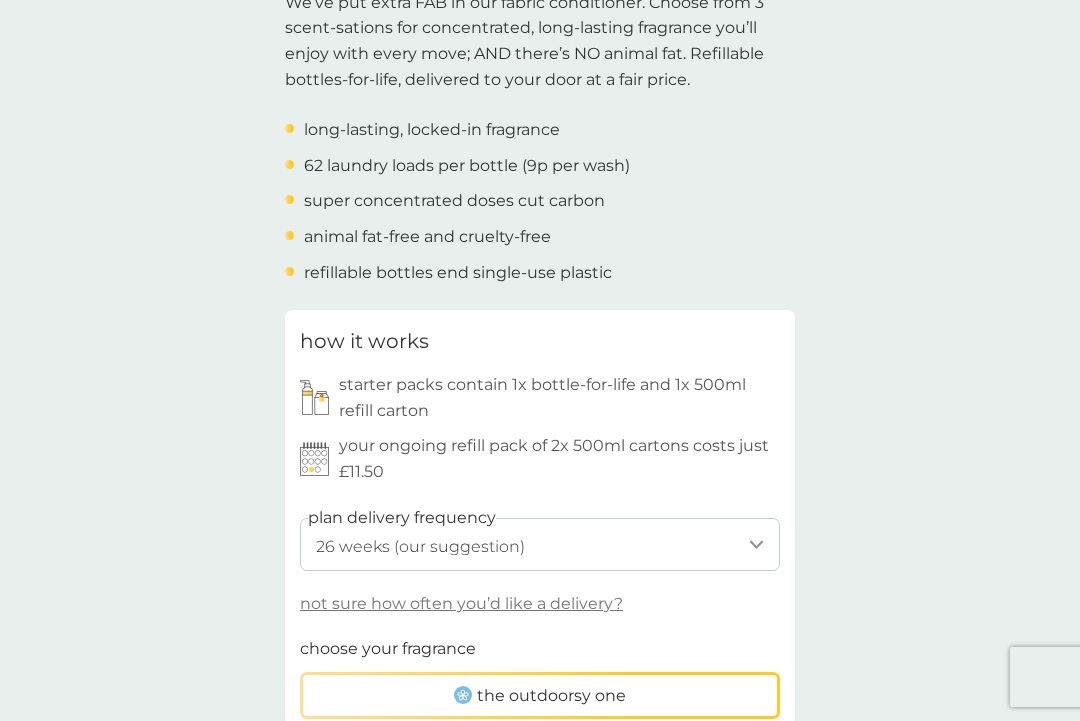 click on "not sure how often you’d like a delivery?" at bounding box center (461, 604) 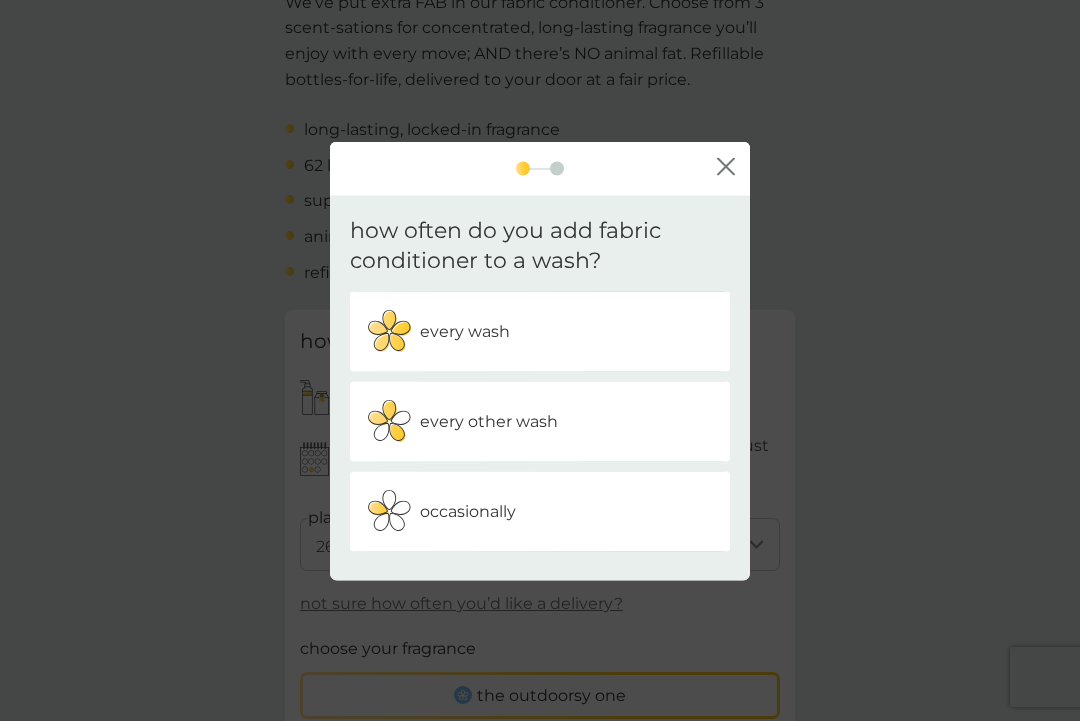 click on "every wash" at bounding box center [540, 332] 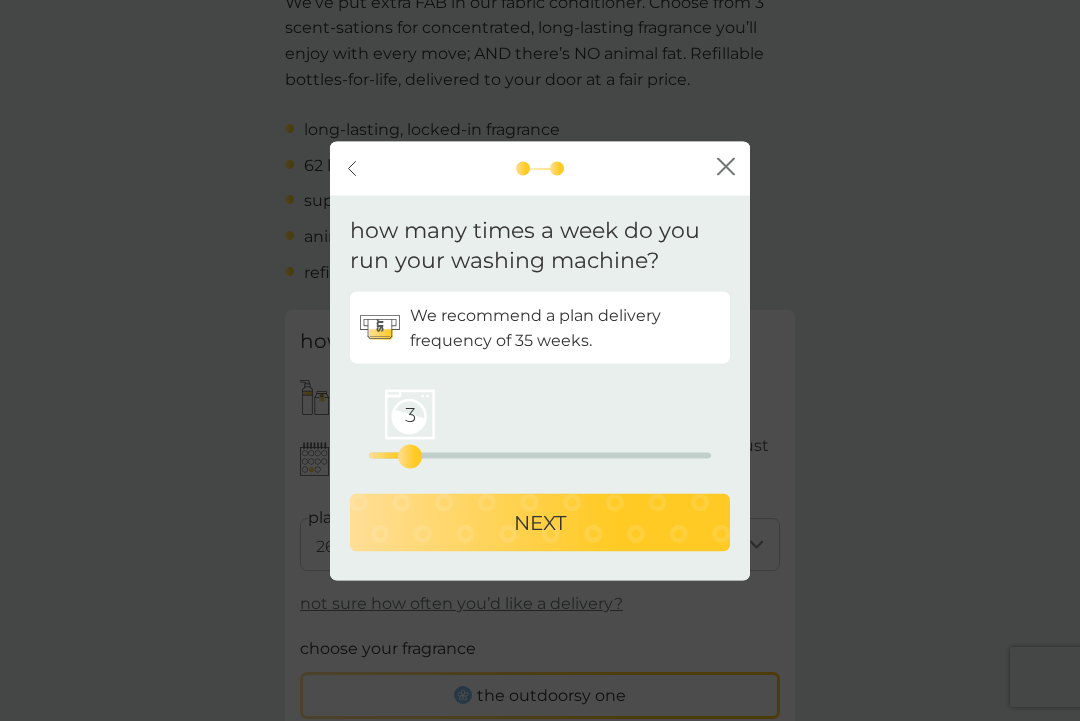 click on "NEXT" at bounding box center [540, 523] 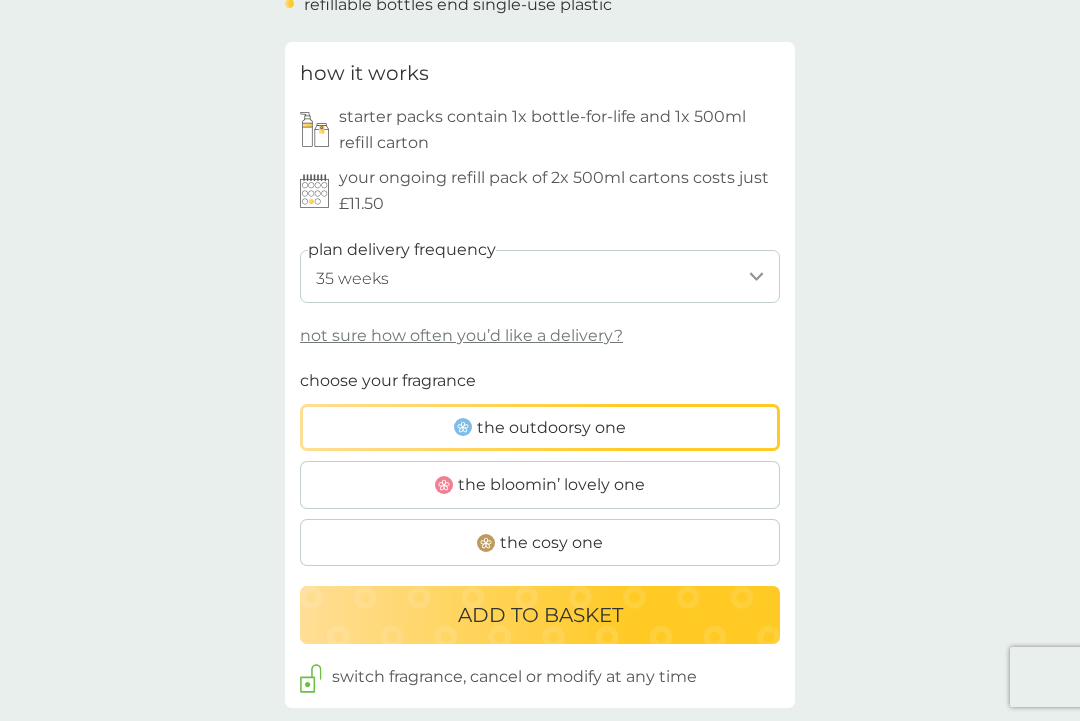 scroll, scrollTop: 945, scrollLeft: 0, axis: vertical 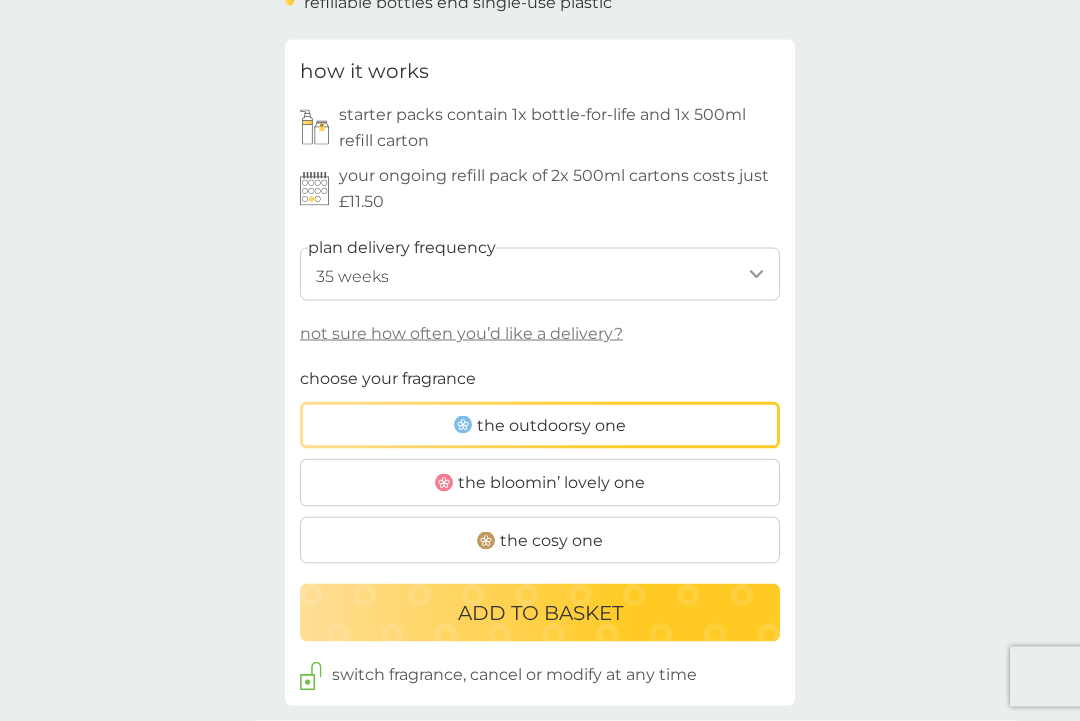 click on "ADD TO BASKET" at bounding box center [540, 613] 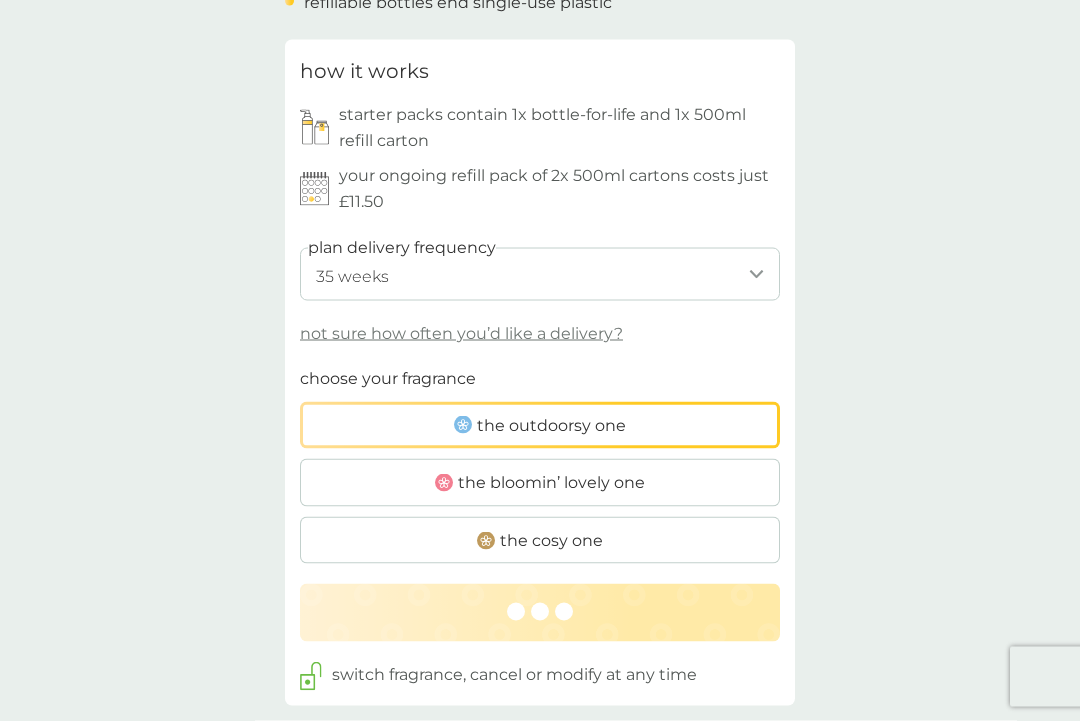 scroll, scrollTop: 946, scrollLeft: 0, axis: vertical 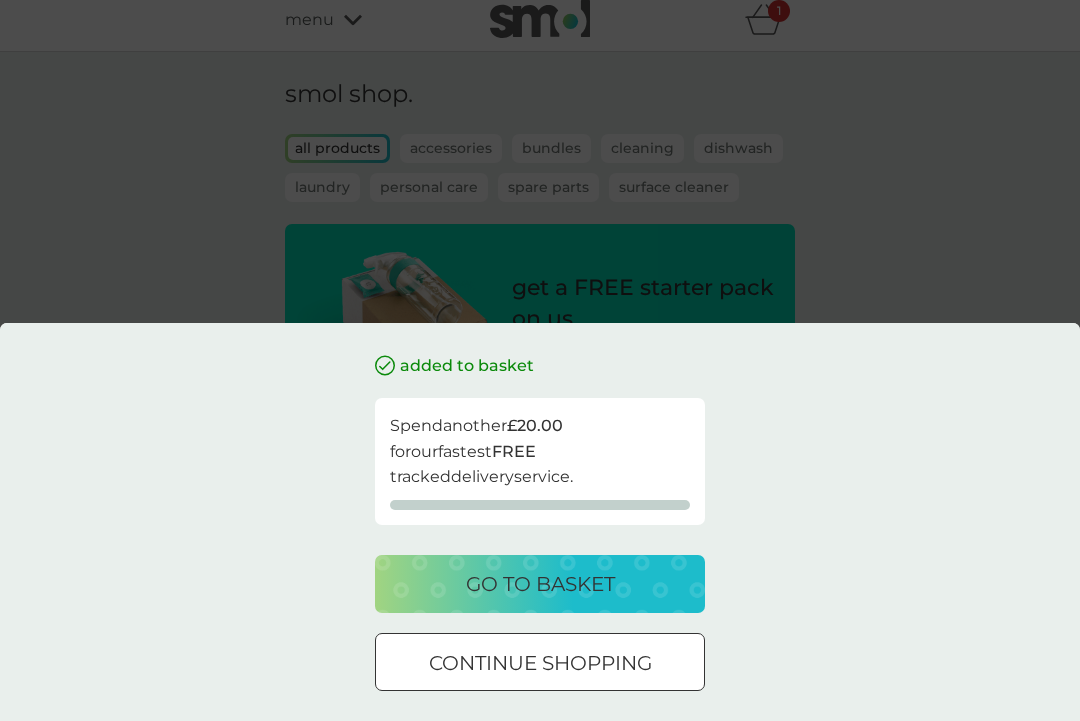 click on "go to basket" at bounding box center [540, 584] 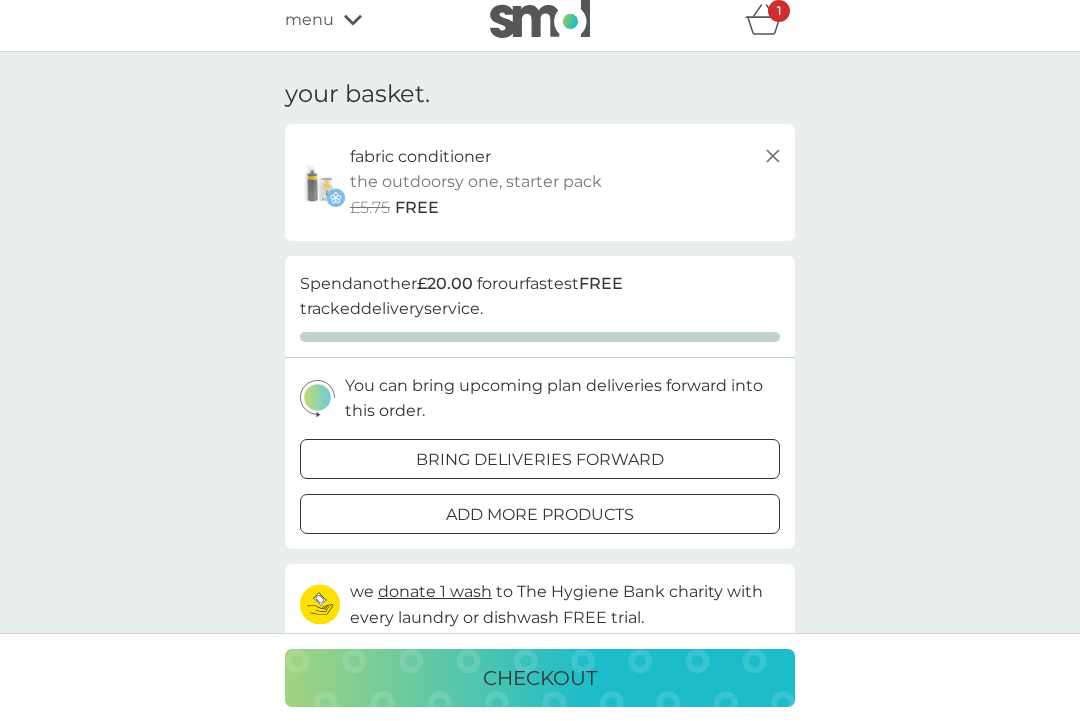 scroll, scrollTop: 0, scrollLeft: 0, axis: both 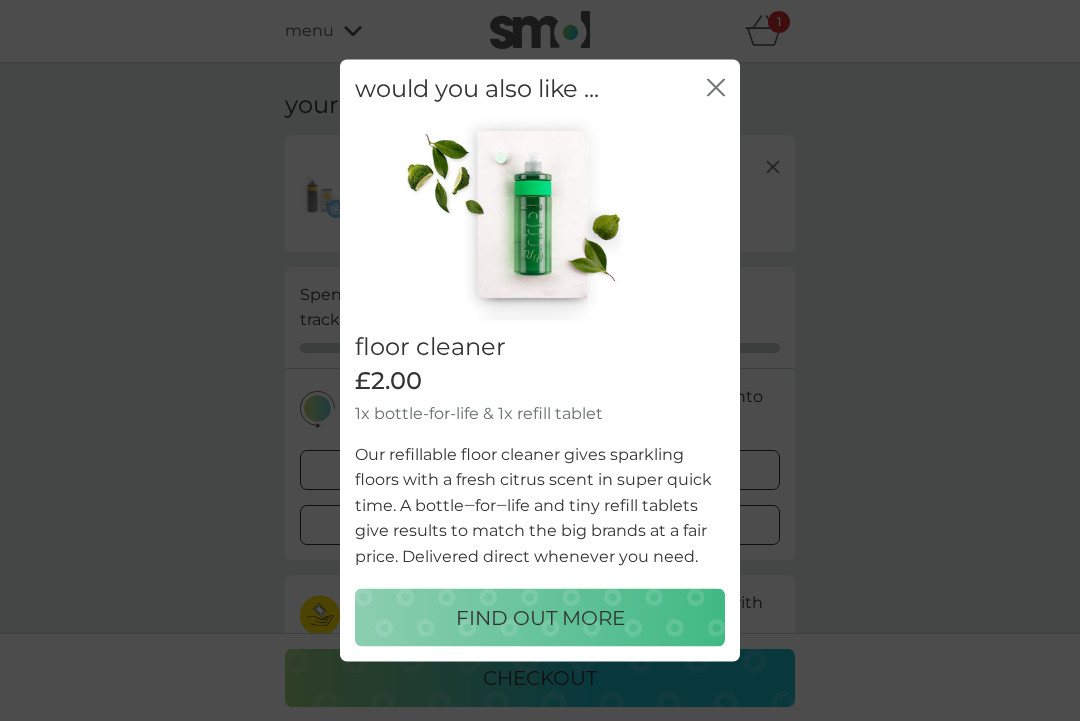 click on "close" at bounding box center (716, 88) 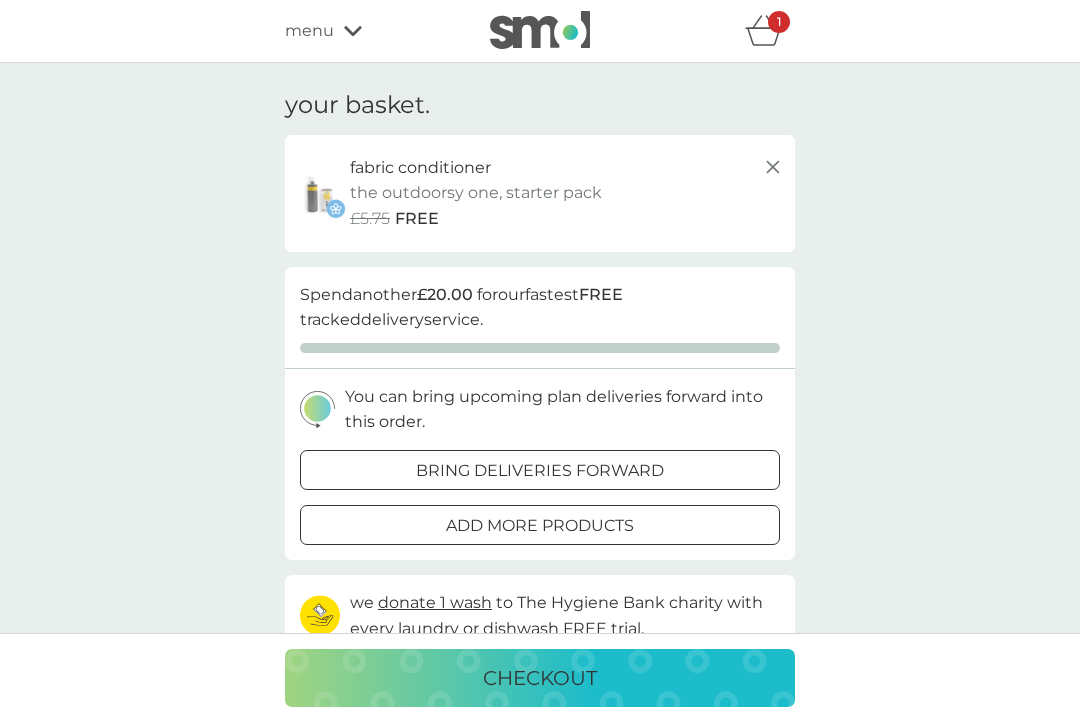 click on "bring deliveries forward" at bounding box center (540, 471) 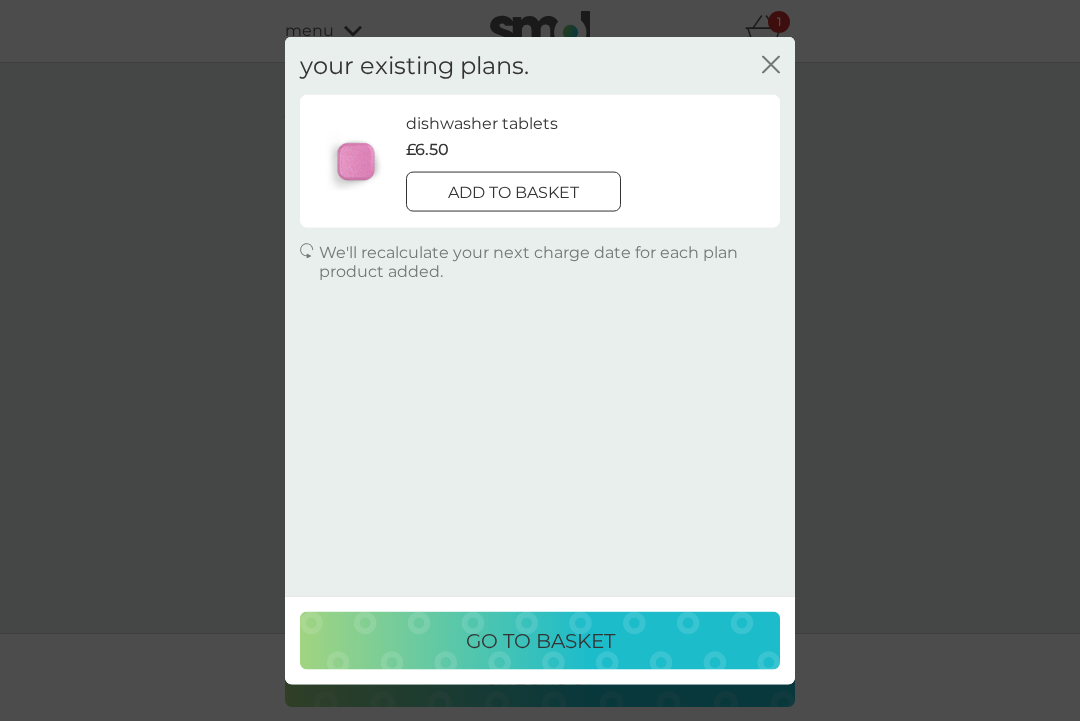 click on "go to basket" at bounding box center (540, 641) 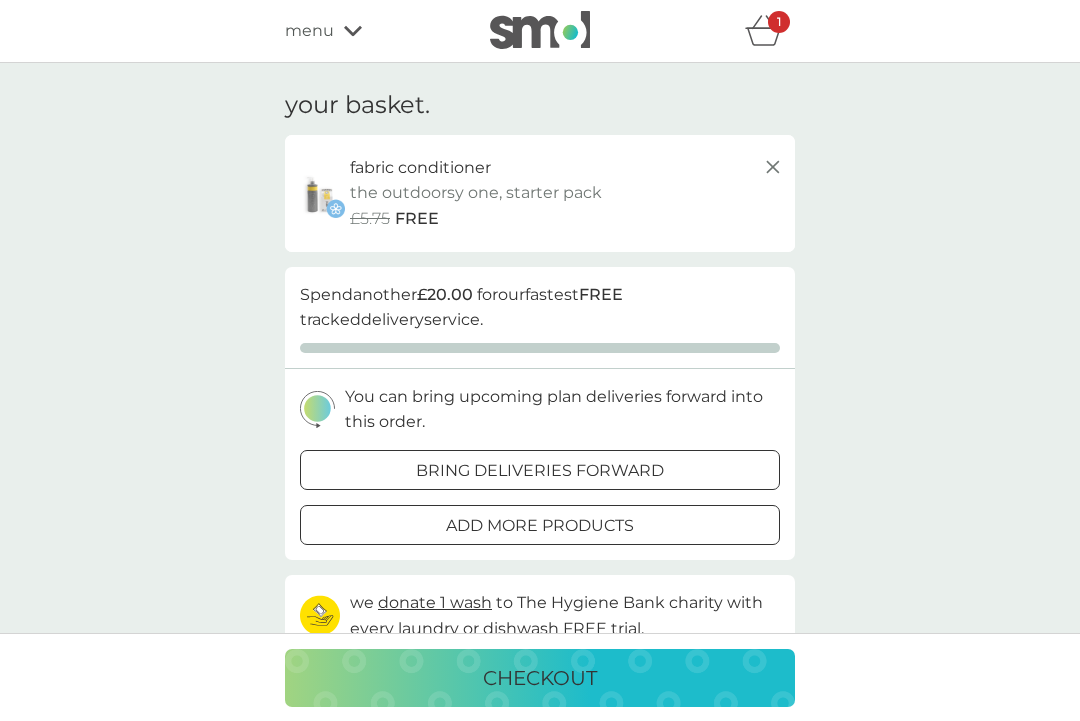 click on "checkout" at bounding box center (540, 678) 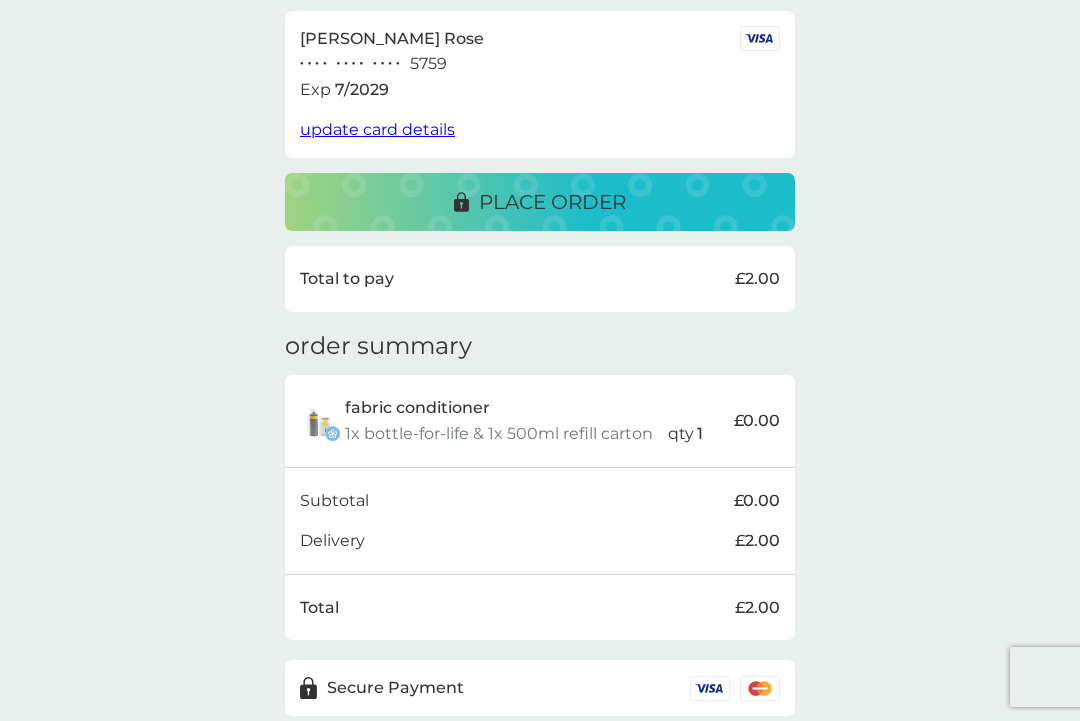 scroll, scrollTop: 390, scrollLeft: 0, axis: vertical 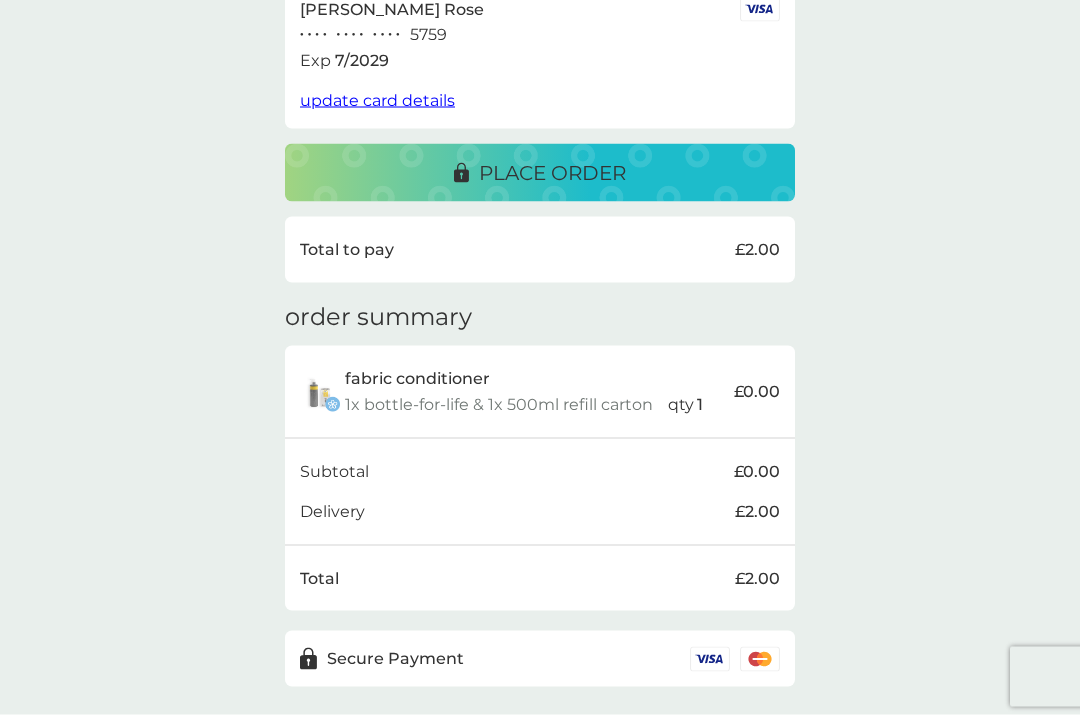 click on "place order" at bounding box center [540, 173] 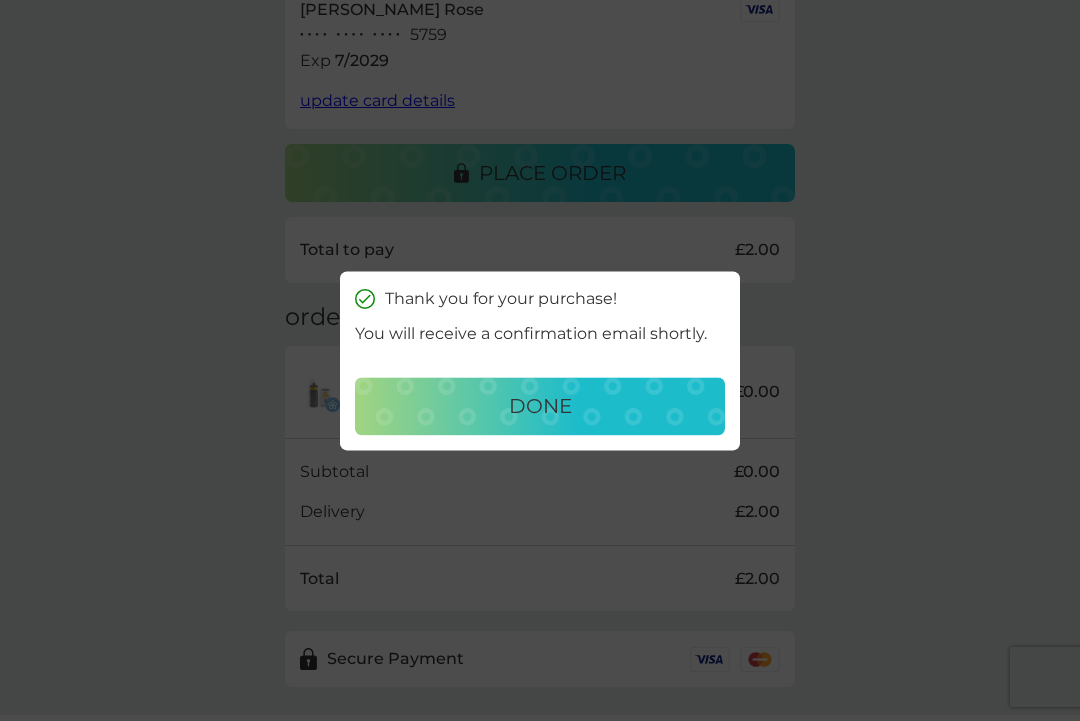 click on "done" at bounding box center (540, 406) 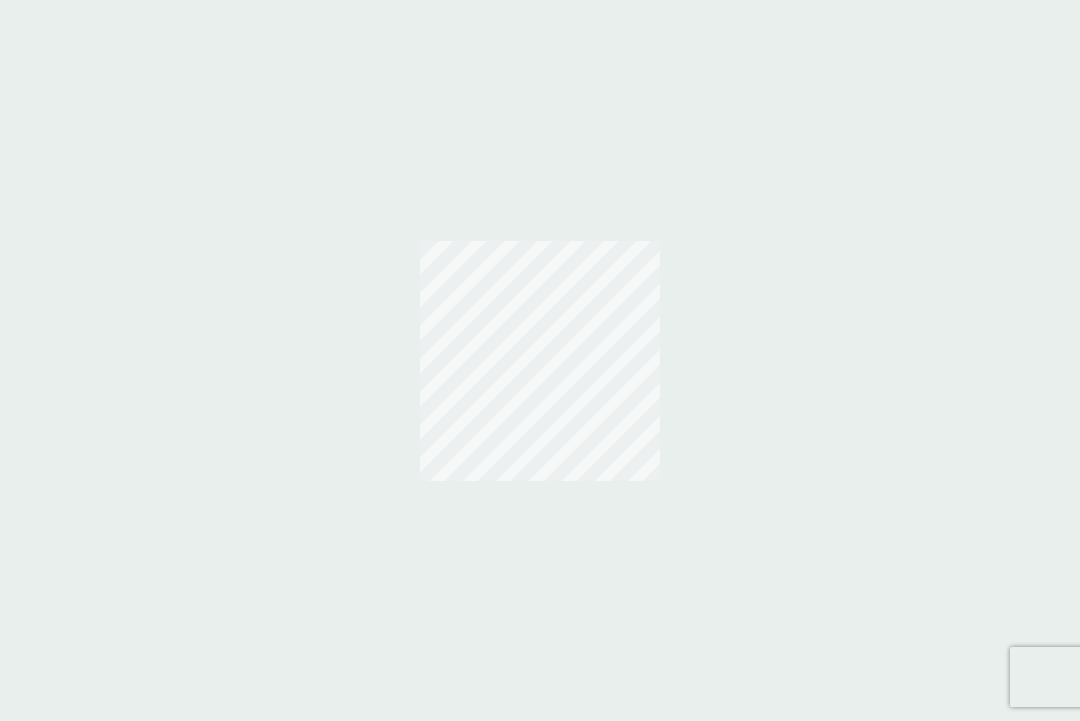 scroll, scrollTop: 0, scrollLeft: 0, axis: both 